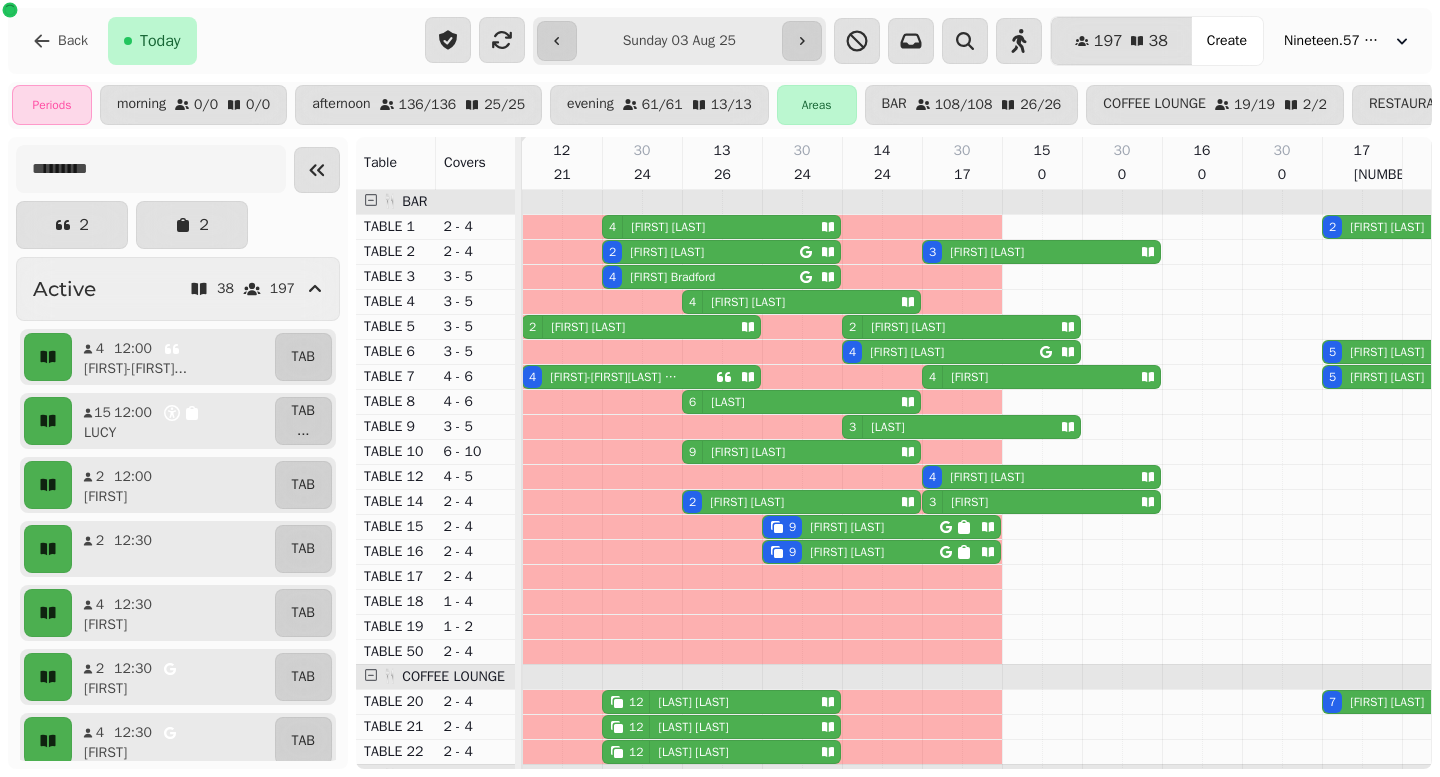 scroll, scrollTop: 0, scrollLeft: 0, axis: both 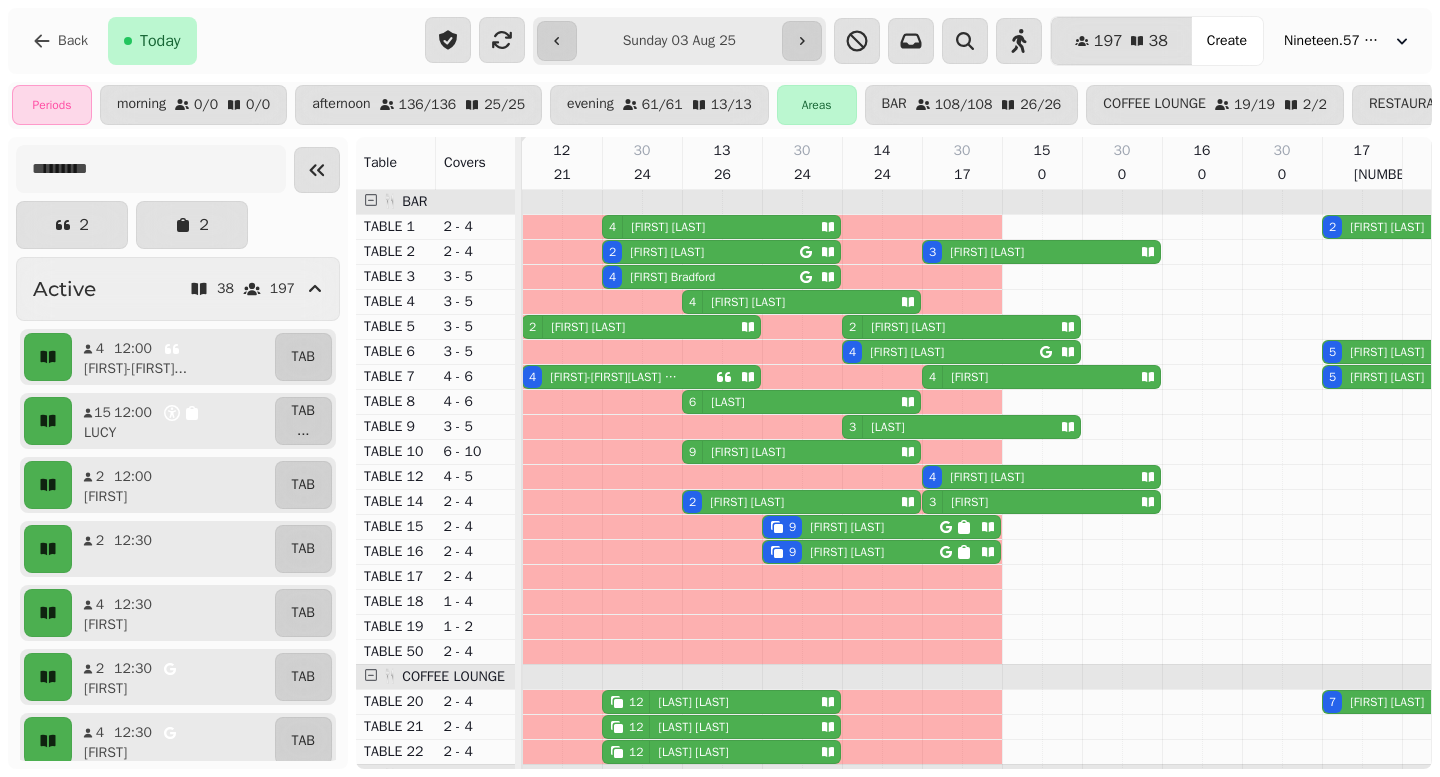 click 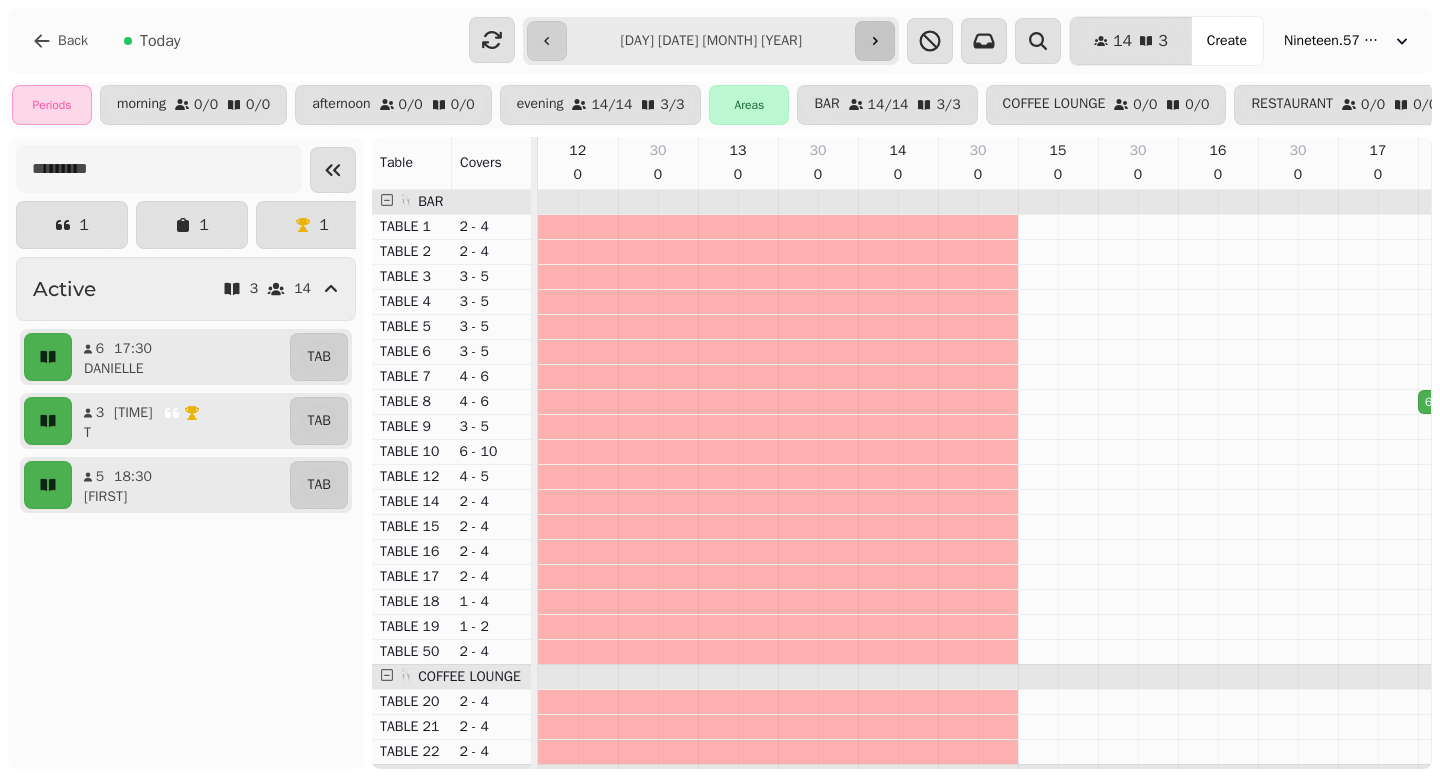 click 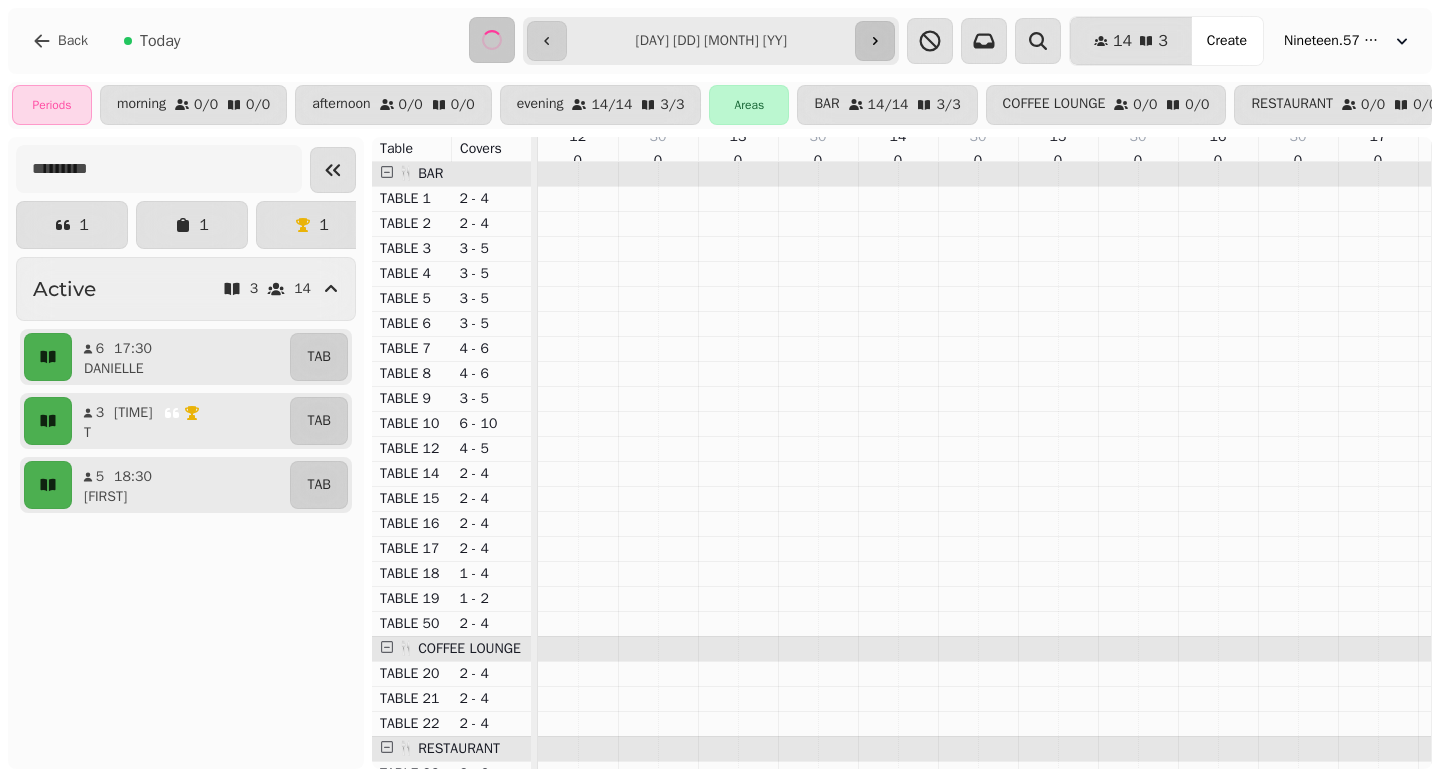 select on "**********" 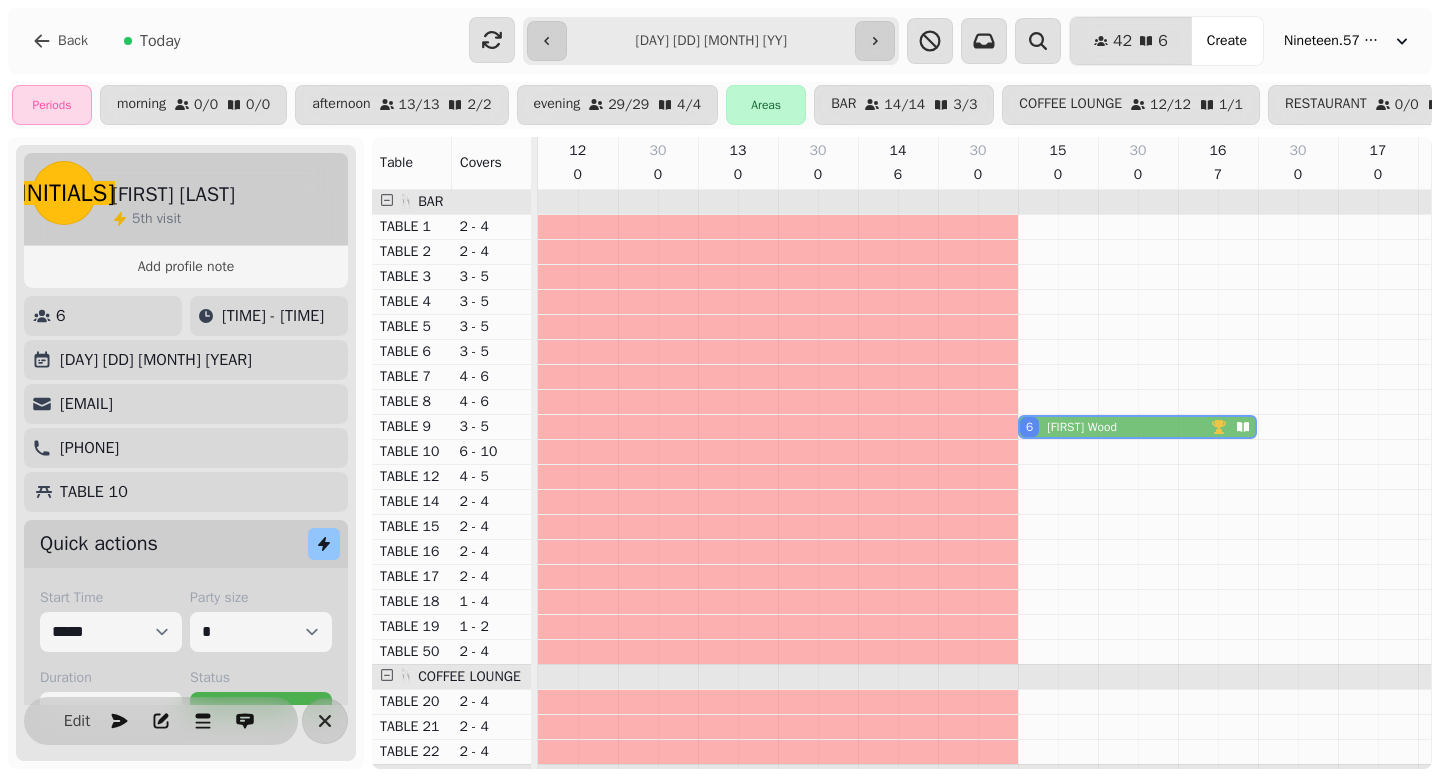 drag, startPoint x: 904, startPoint y: 456, endPoint x: 1053, endPoint y: 422, distance: 152.82997 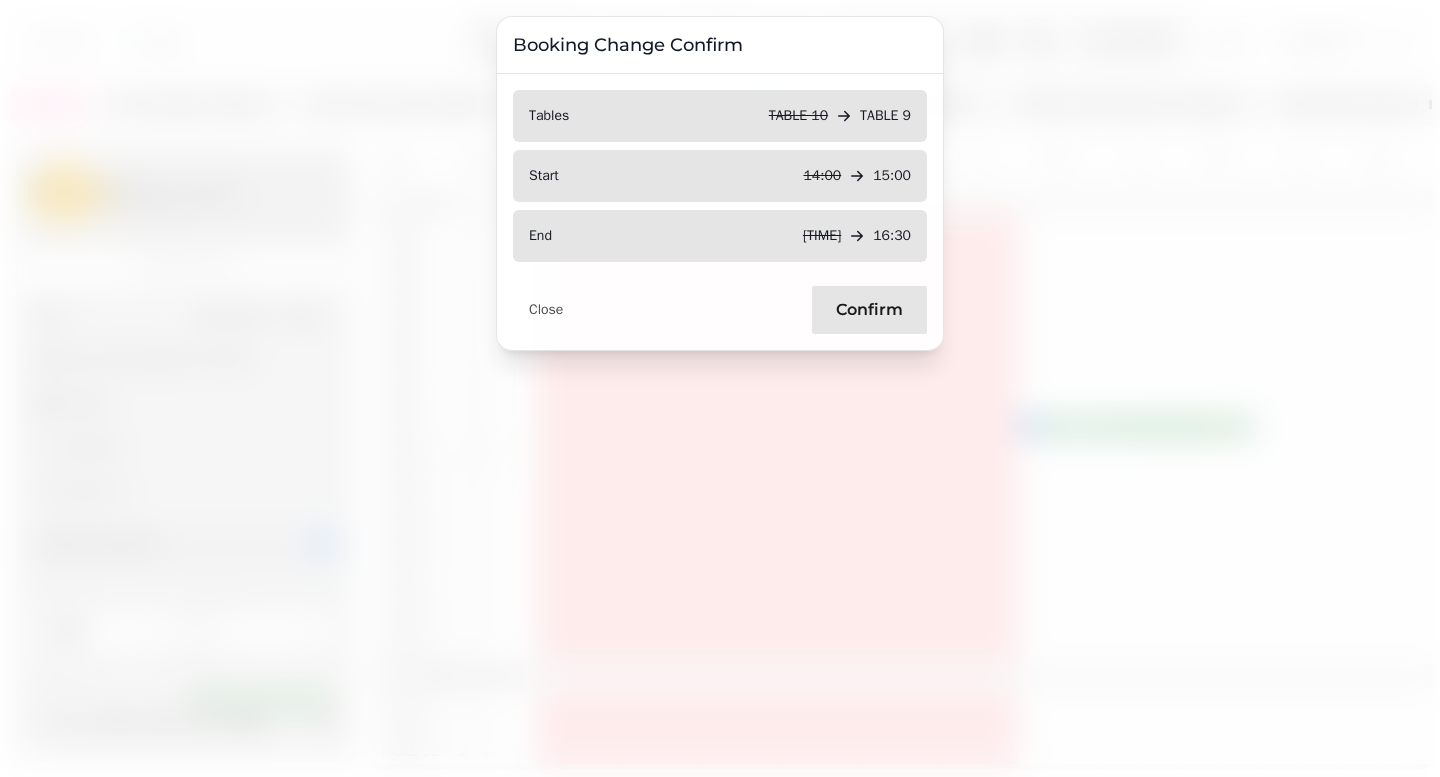 click on "Confirm" at bounding box center (869, 310) 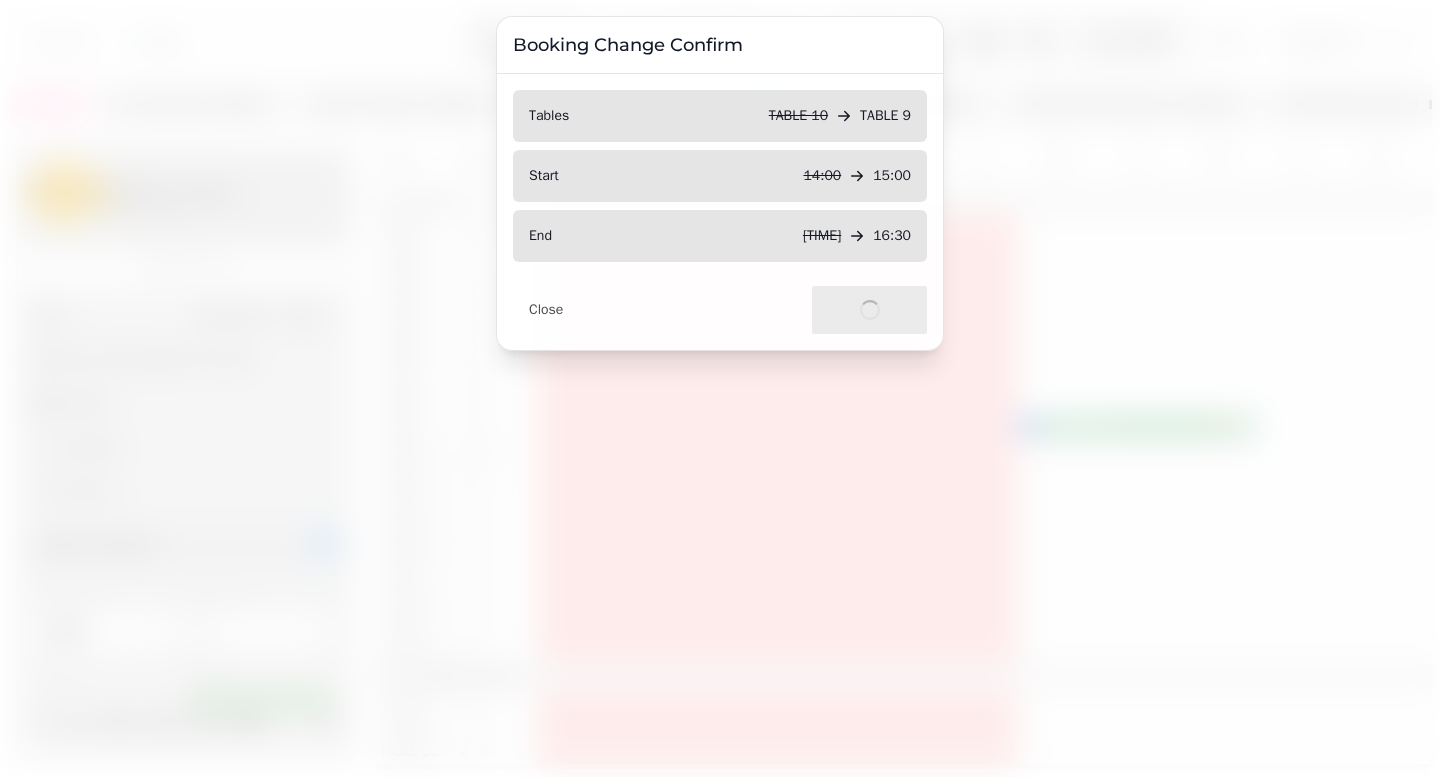 select on "**********" 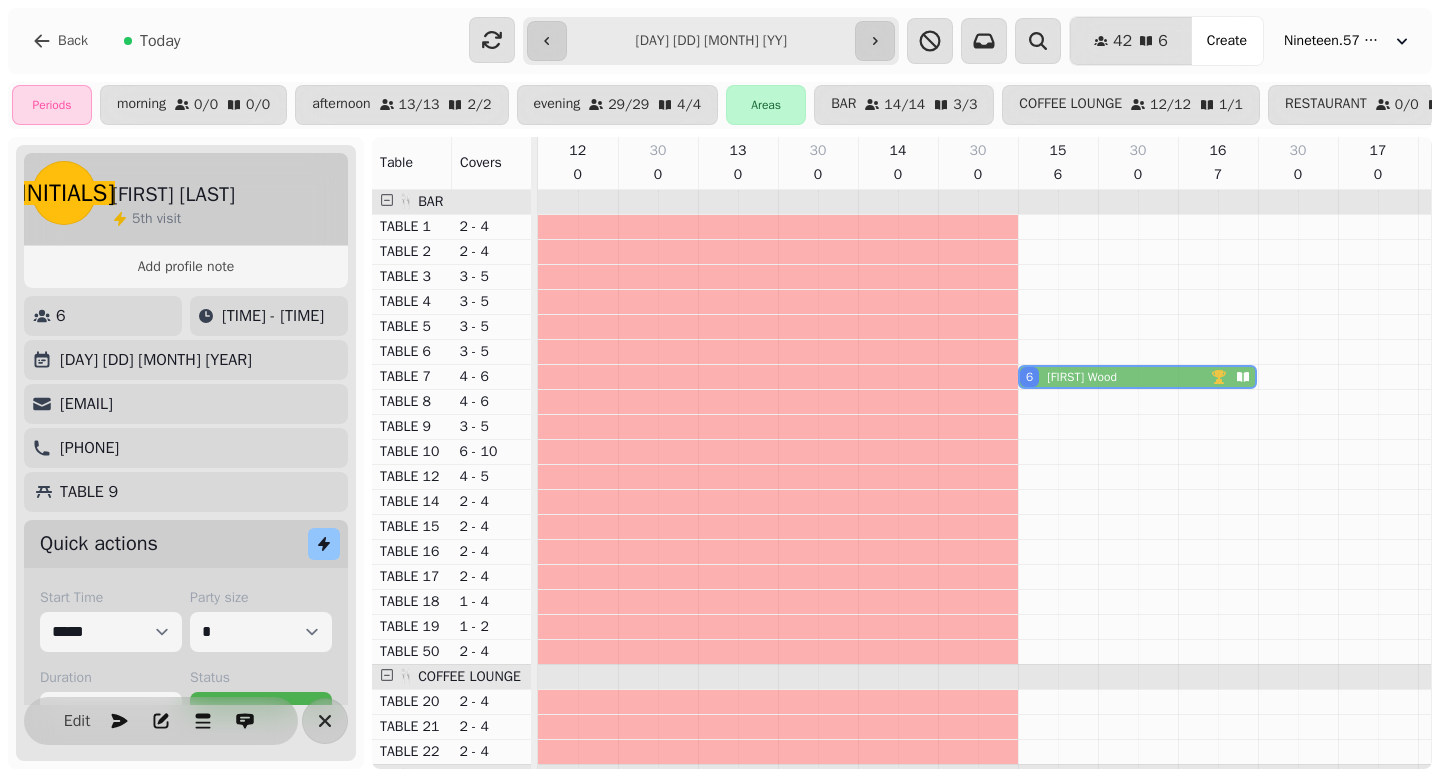 drag, startPoint x: 1079, startPoint y: 428, endPoint x: 1085, endPoint y: 389, distance: 39.45884 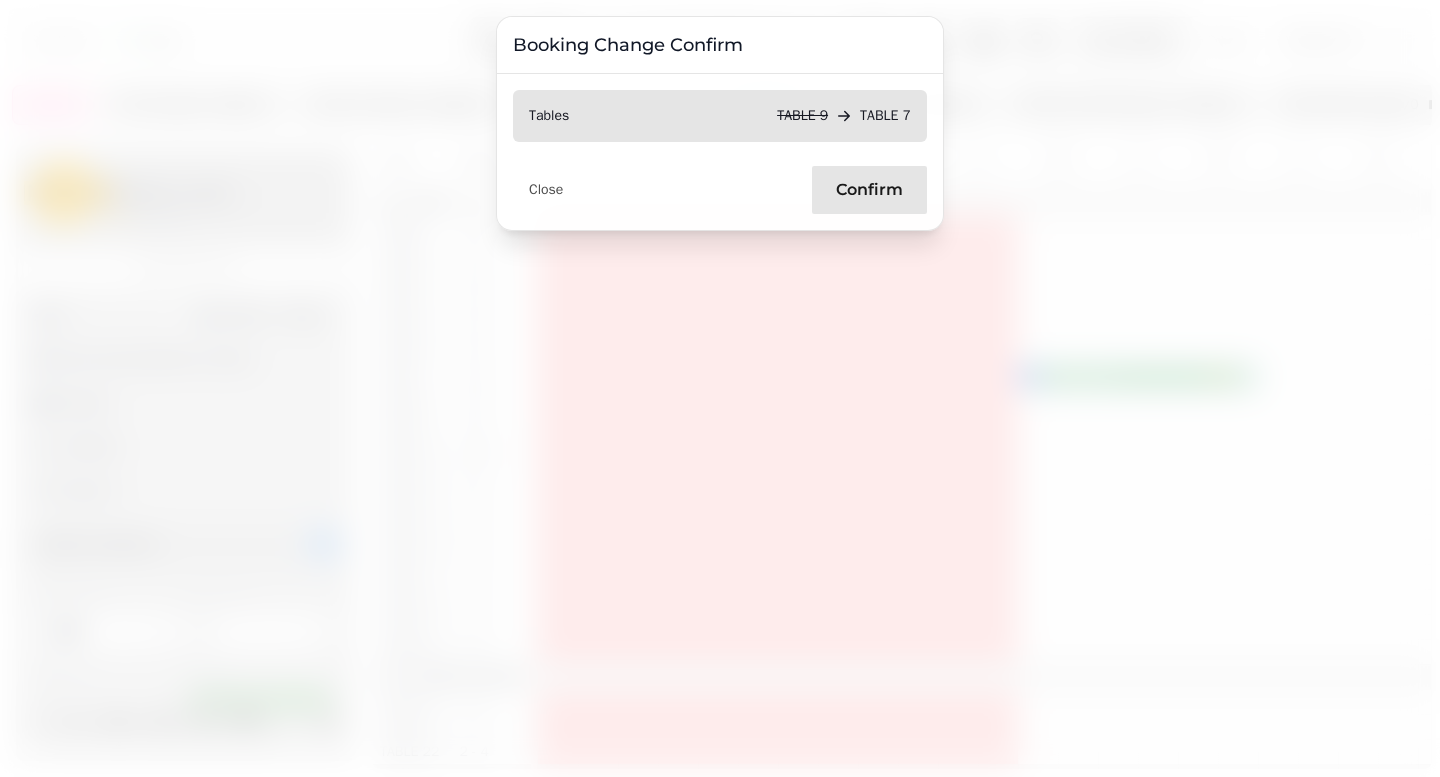 click on "Confirm" at bounding box center (869, 190) 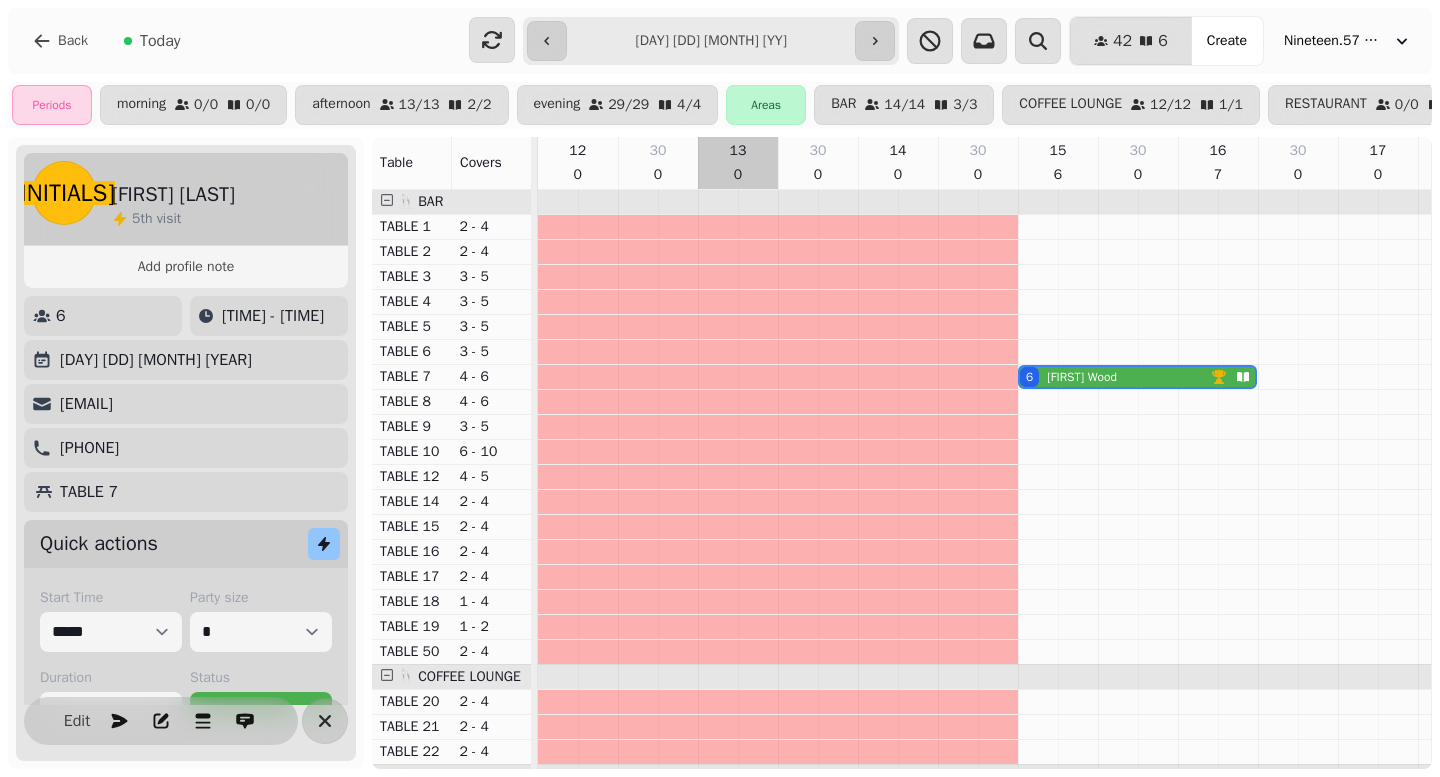 scroll, scrollTop: 272, scrollLeft: 0, axis: vertical 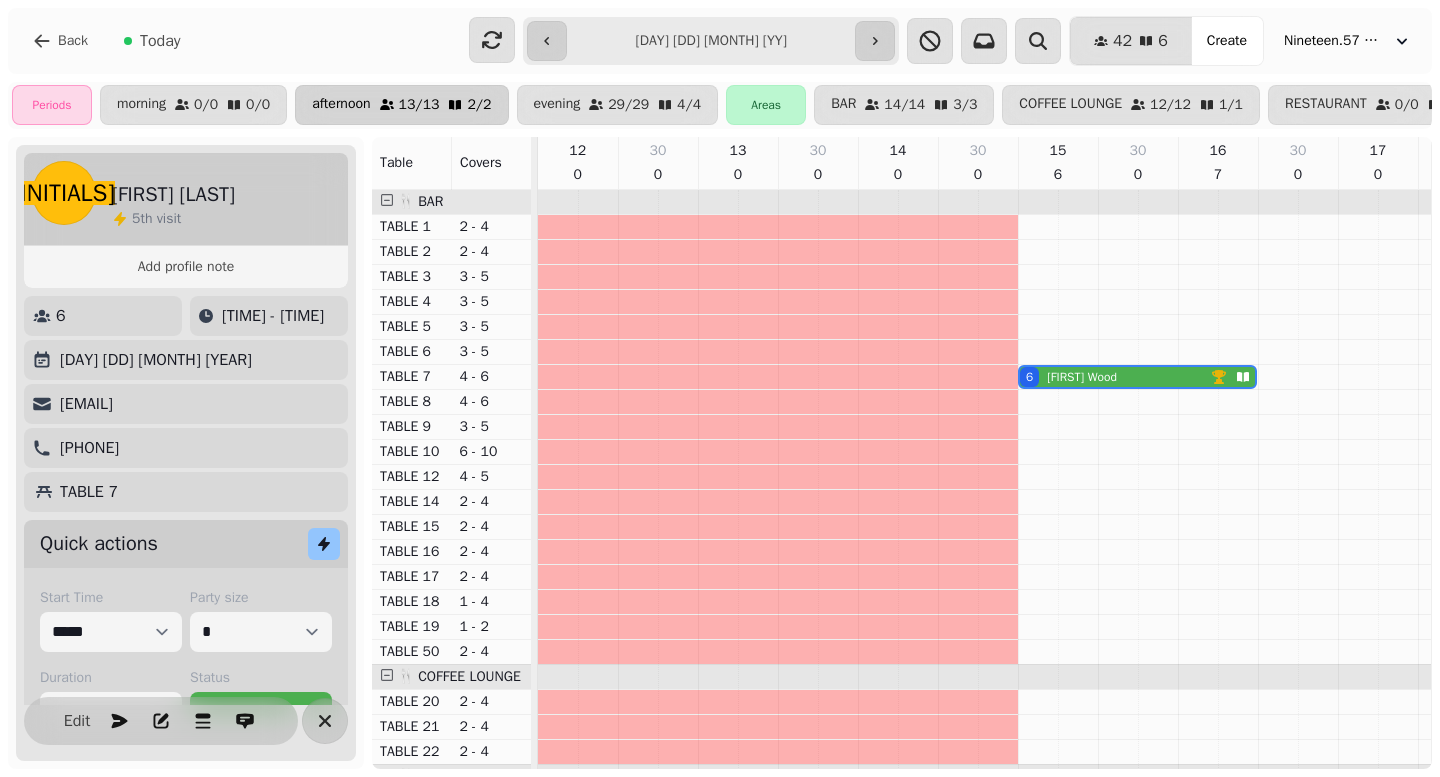 drag, startPoint x: 173, startPoint y: 40, endPoint x: 340, endPoint y: 97, distance: 176.45963 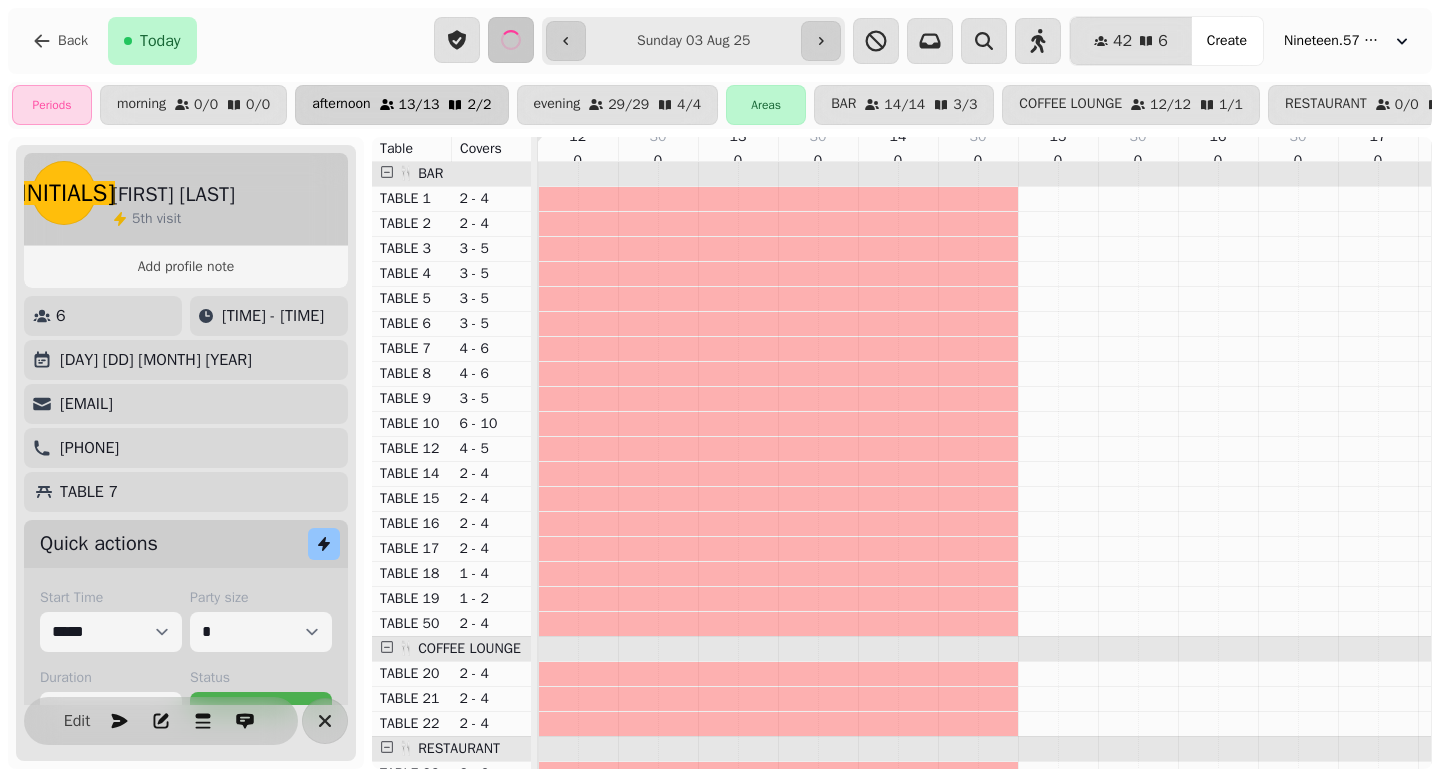 type on "**********" 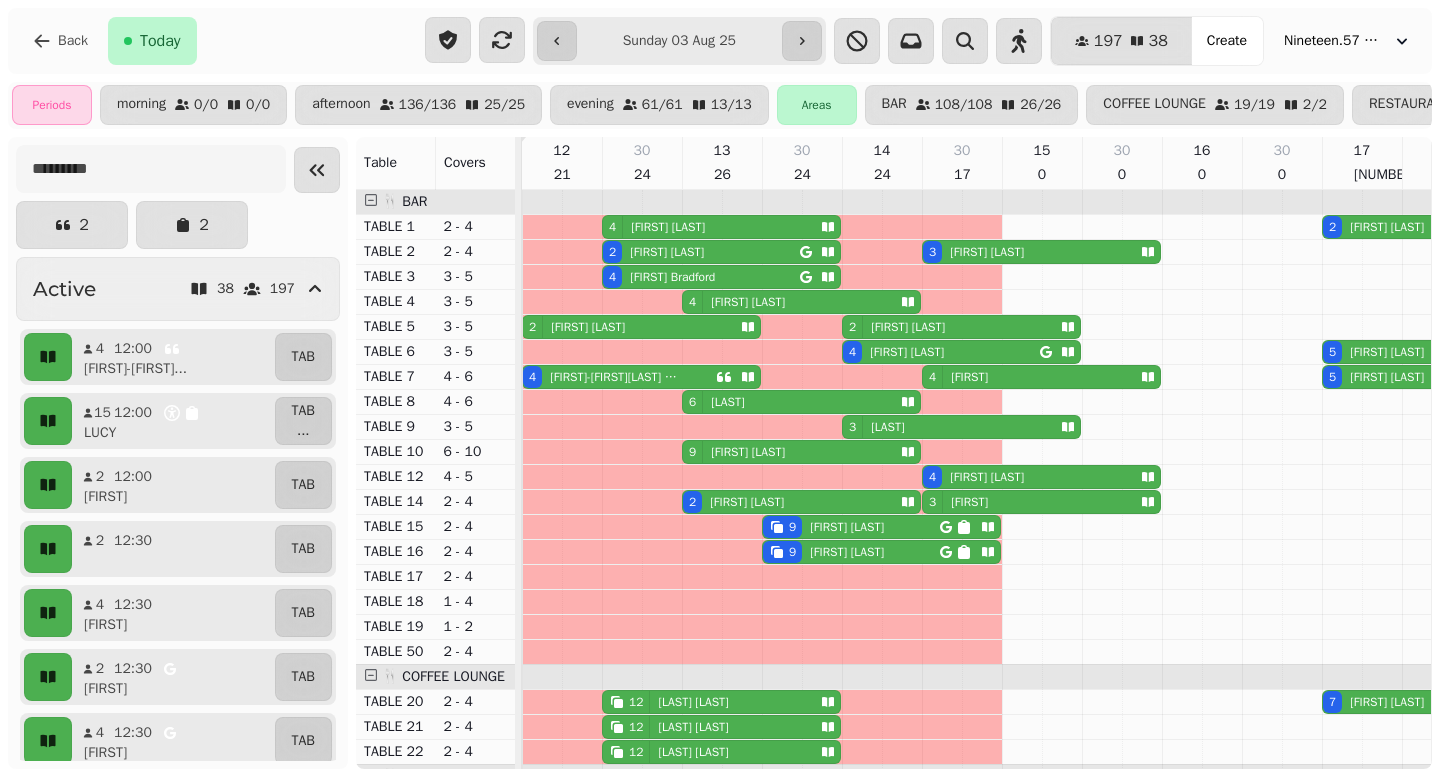 scroll, scrollTop: 232, scrollLeft: 0, axis: vertical 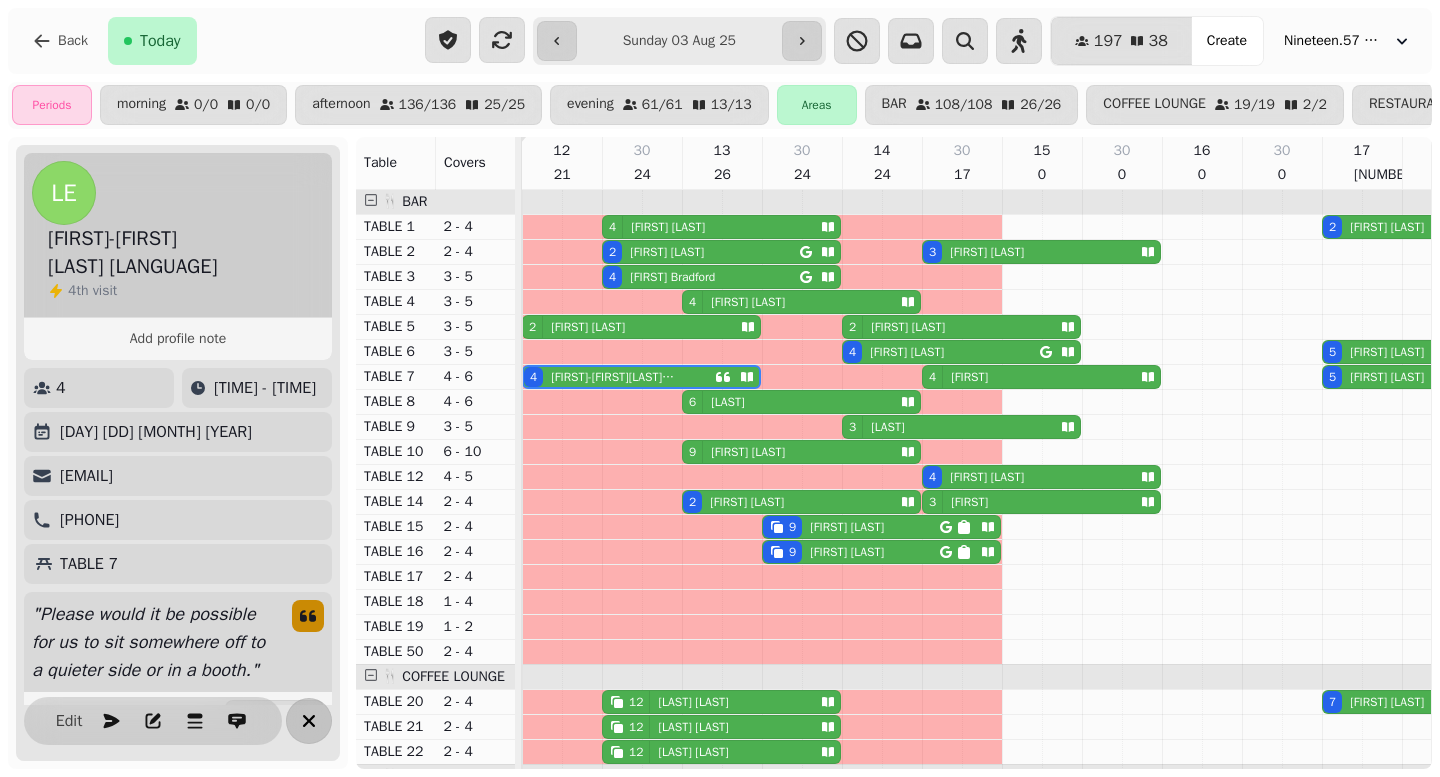 click 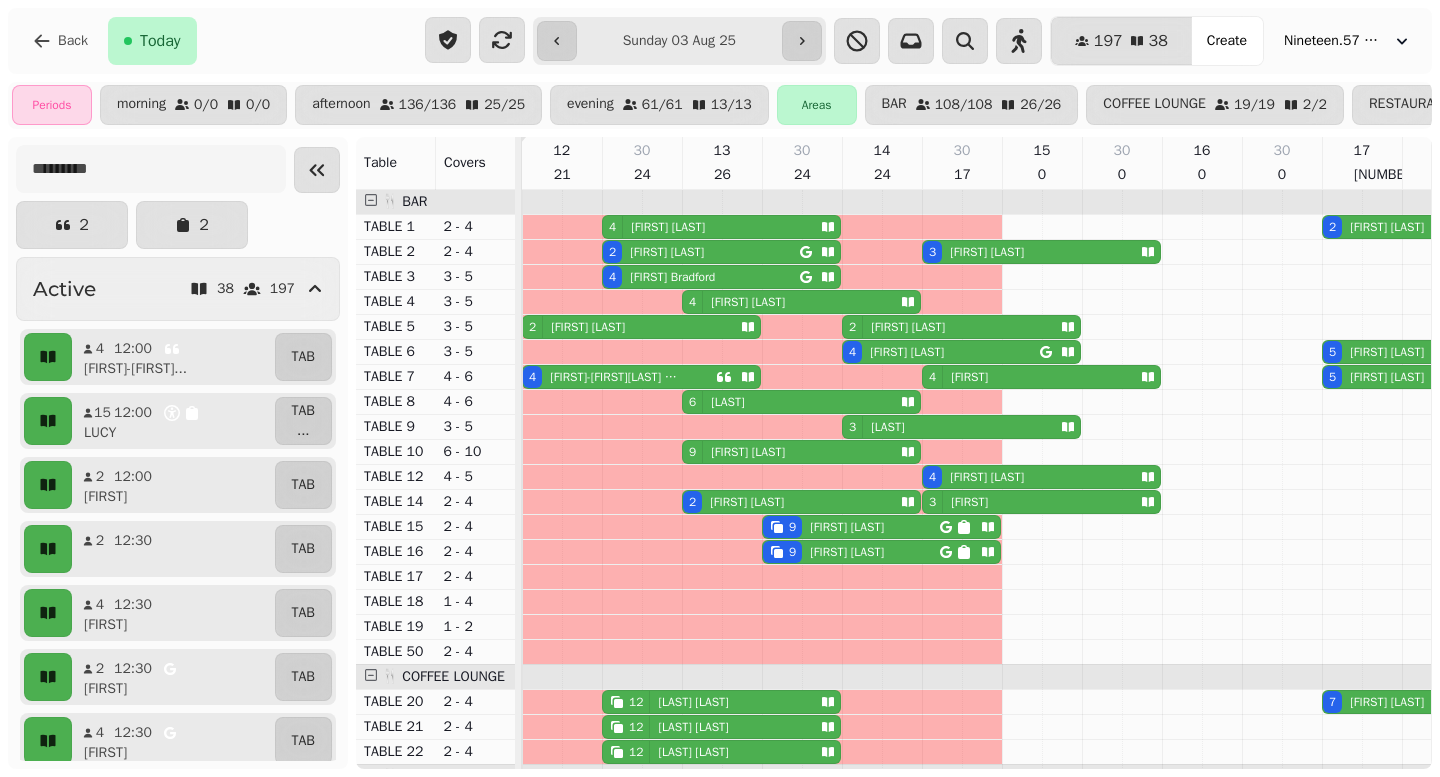 scroll, scrollTop: 41, scrollLeft: 0, axis: vertical 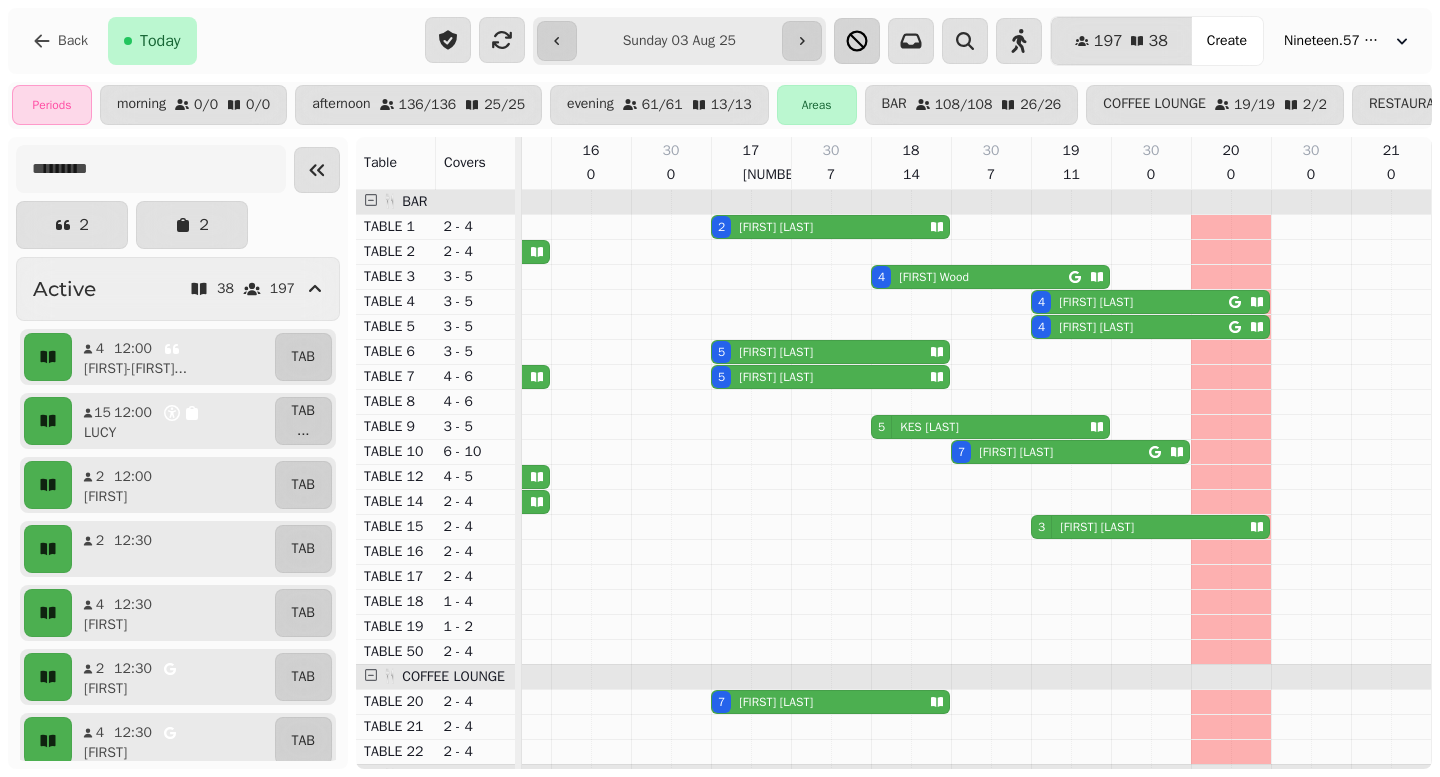 click 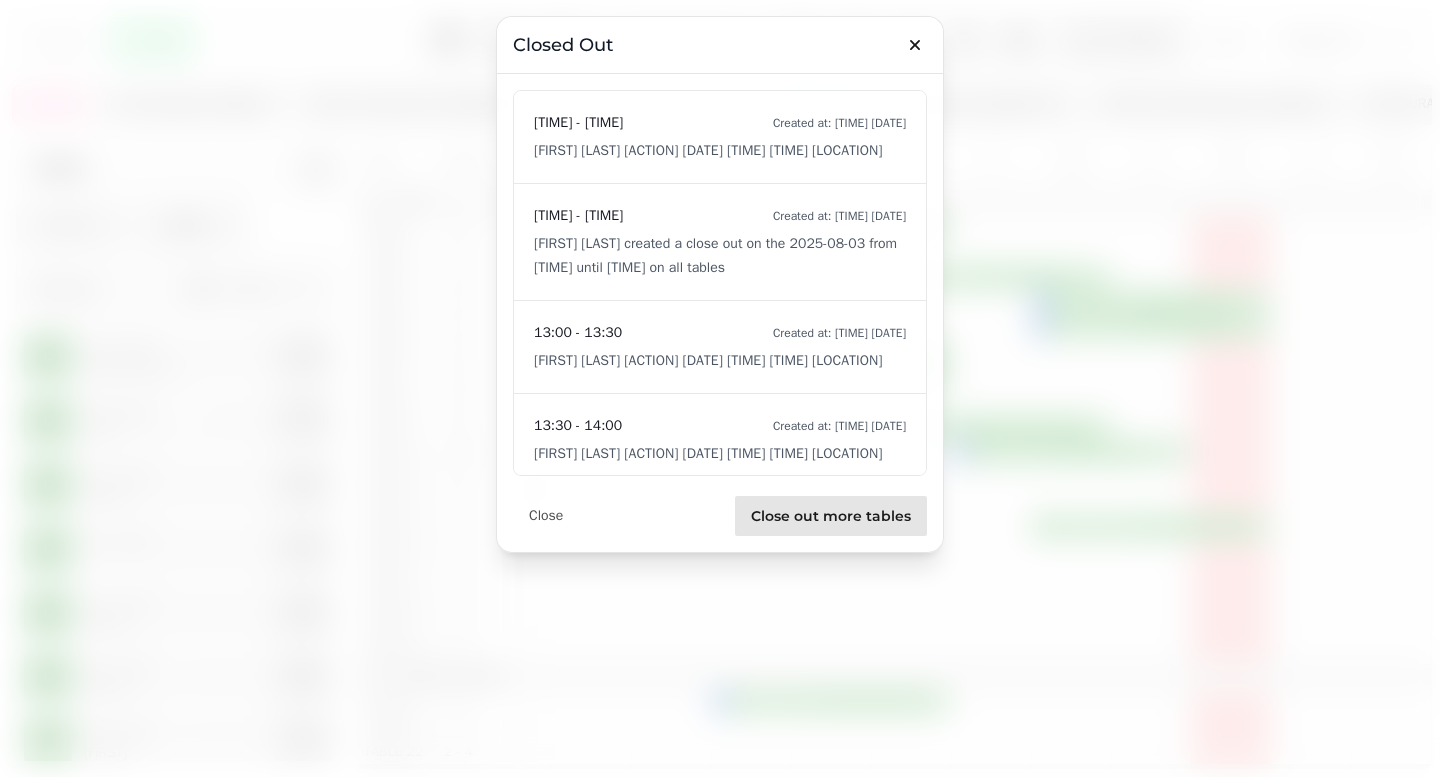click on "Close out more tables" at bounding box center [831, 516] 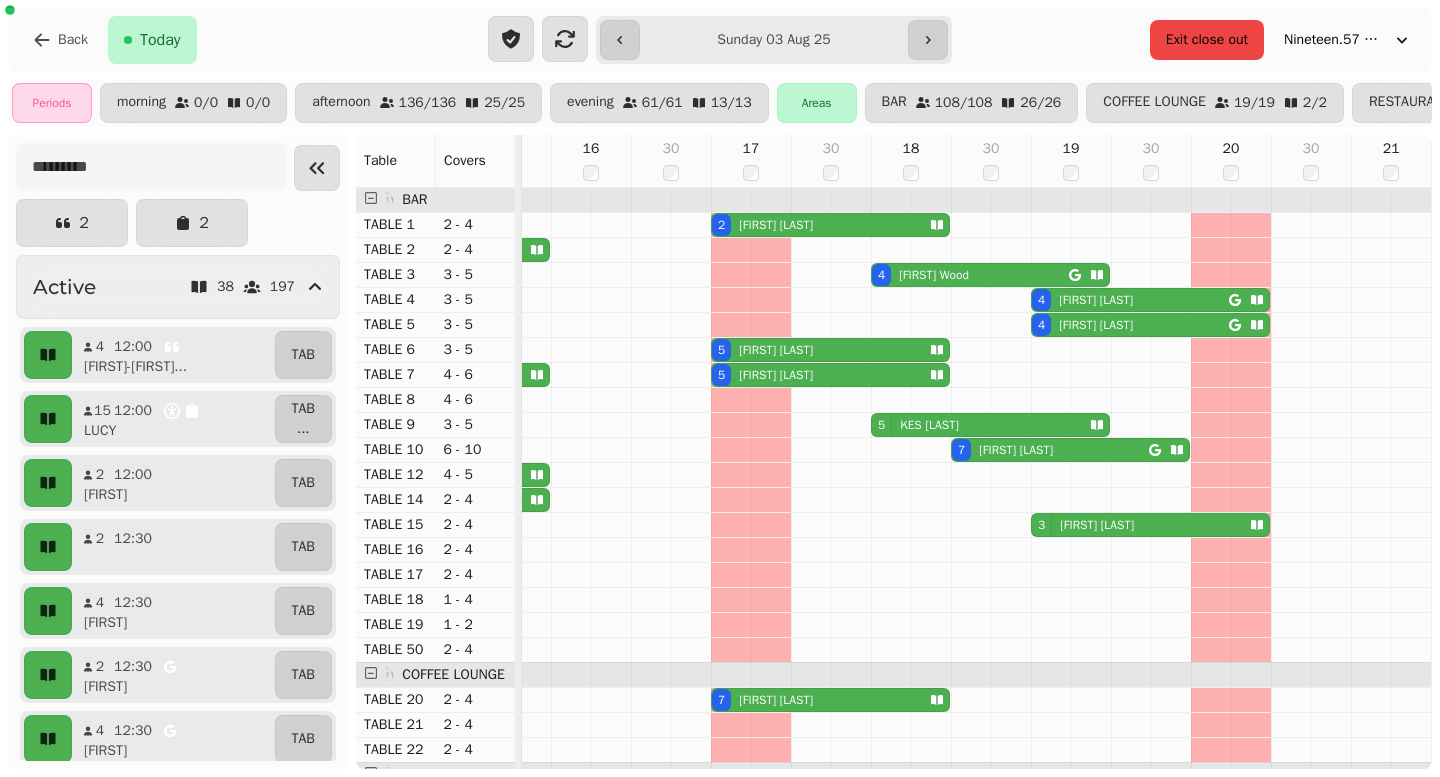 click on "Exit close out" at bounding box center (1207, 40) 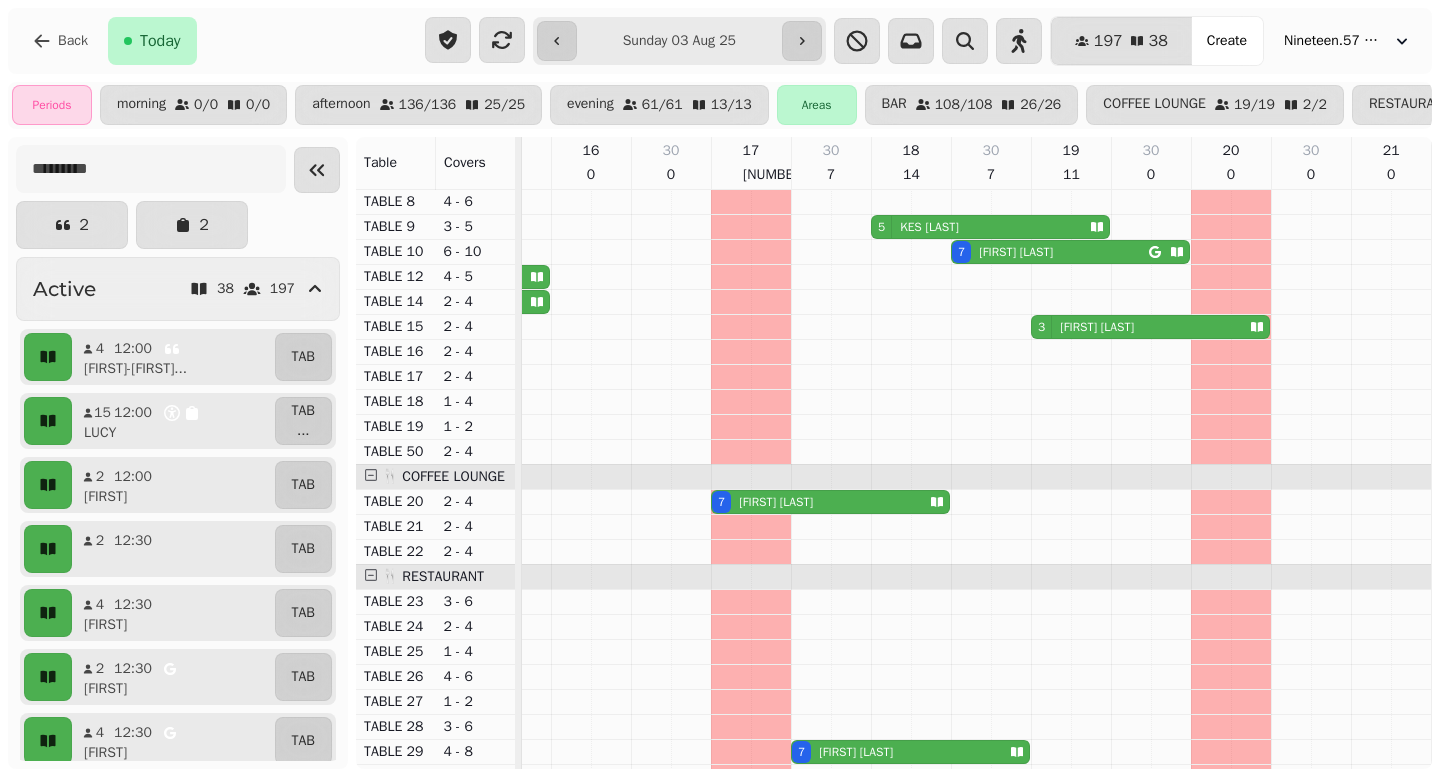 click on "[FIRST] [LAST]" at bounding box center (776, 502) 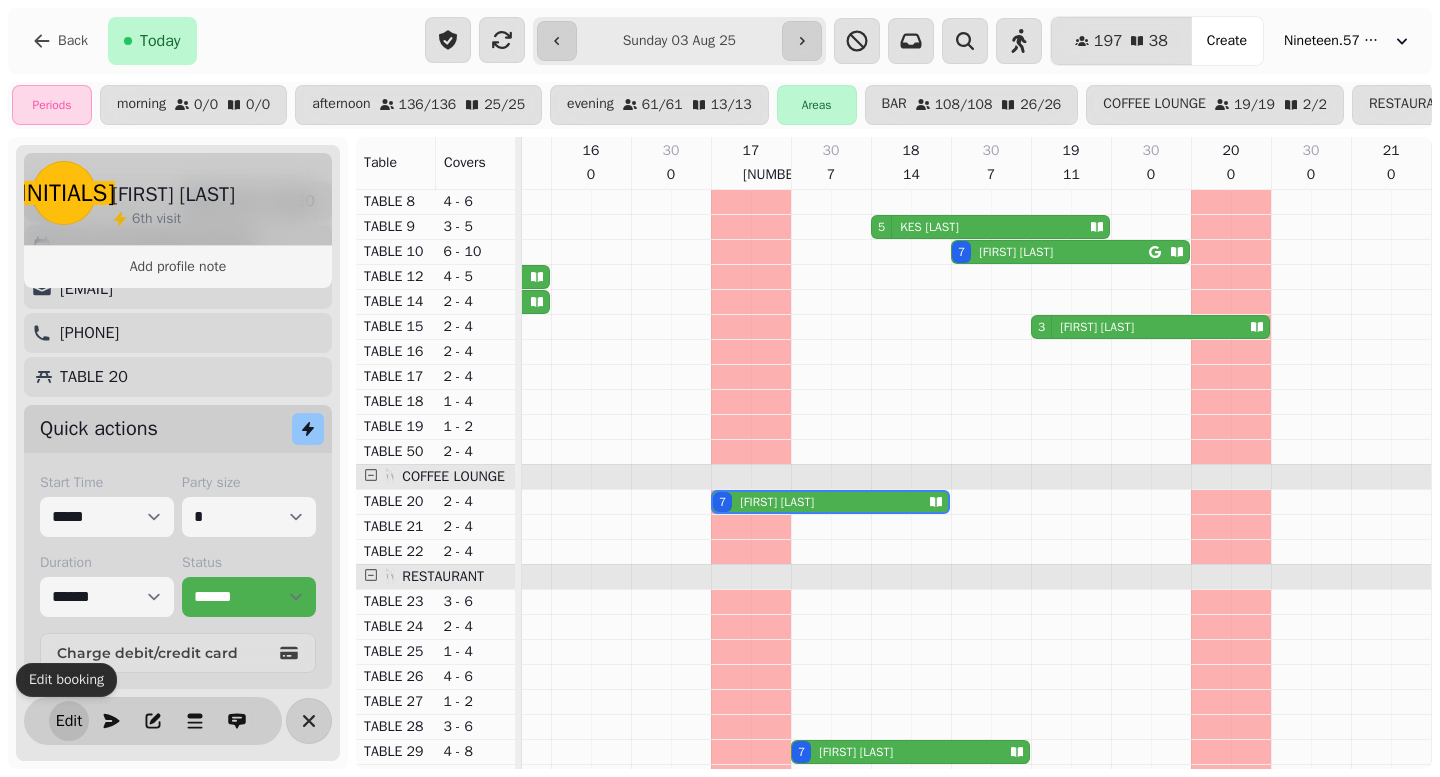 click on "Edit" at bounding box center (69, 721) 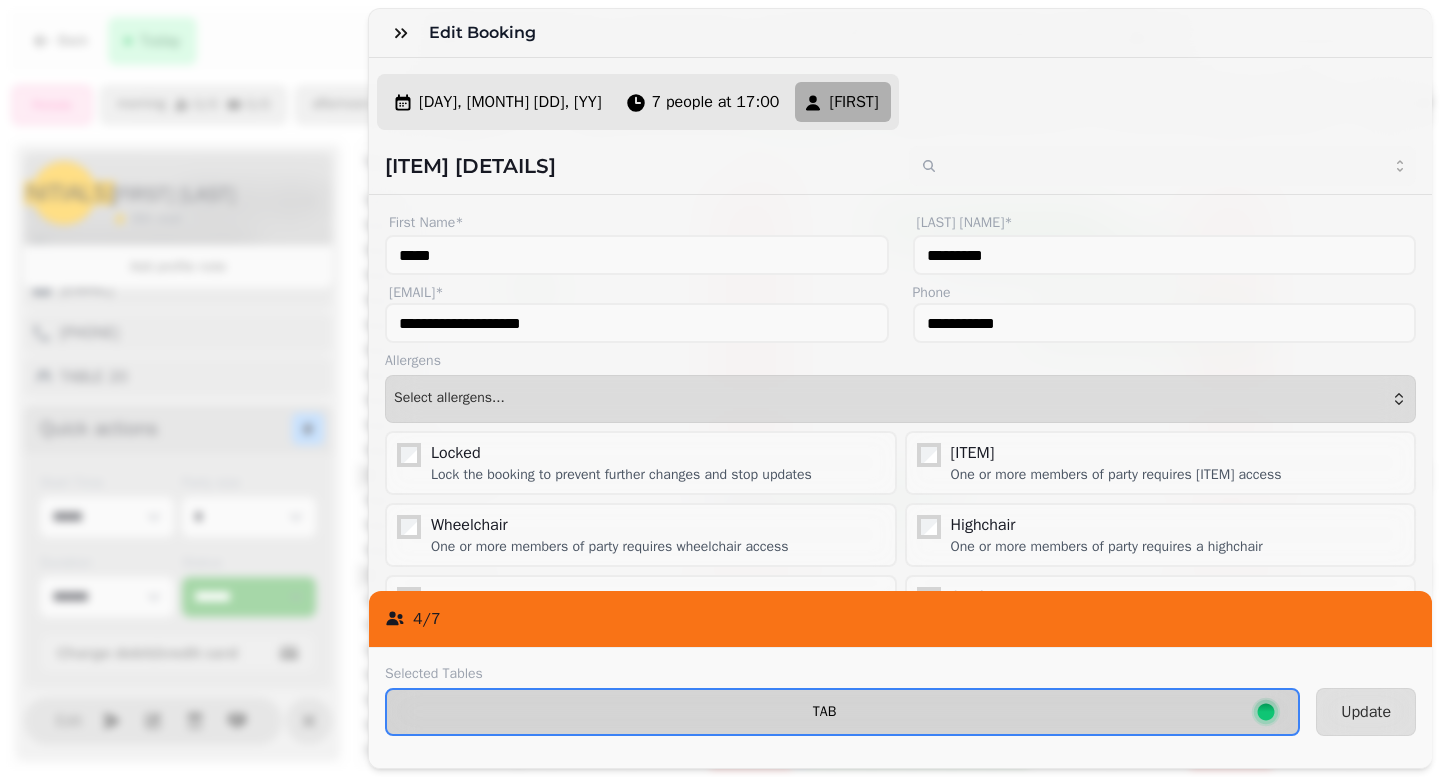 click on "TAB" at bounding box center (824, 712) 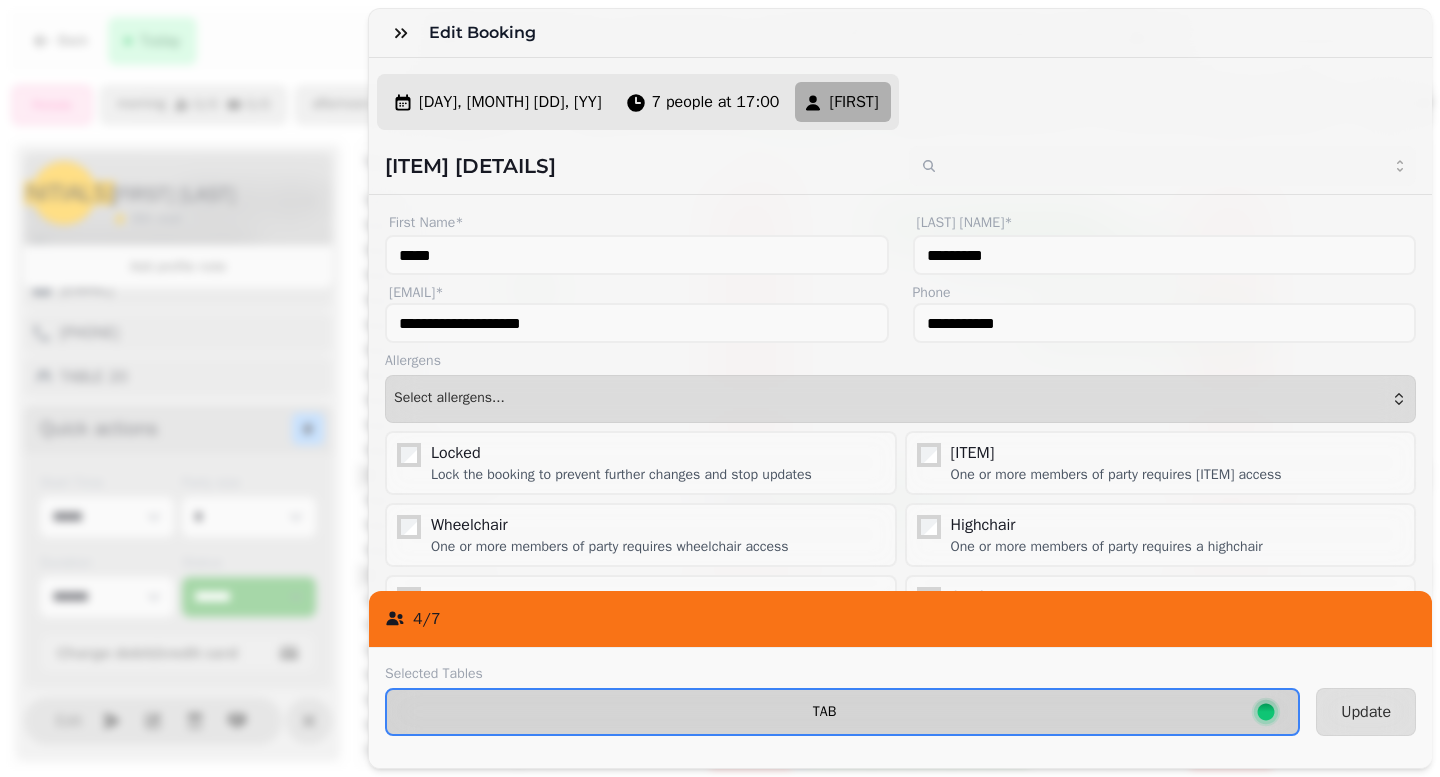 select on "**********" 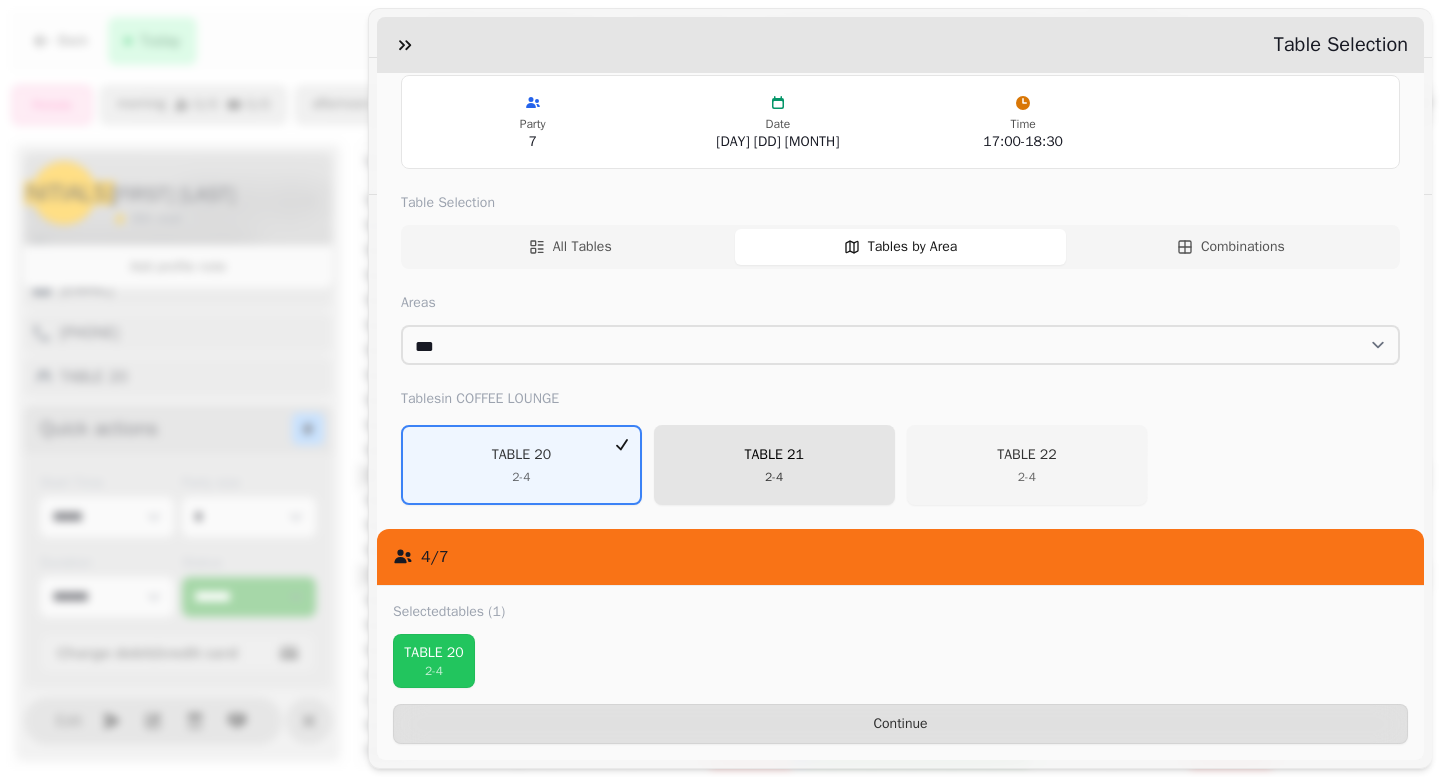 click on "2  -  4" at bounding box center (773, 477) 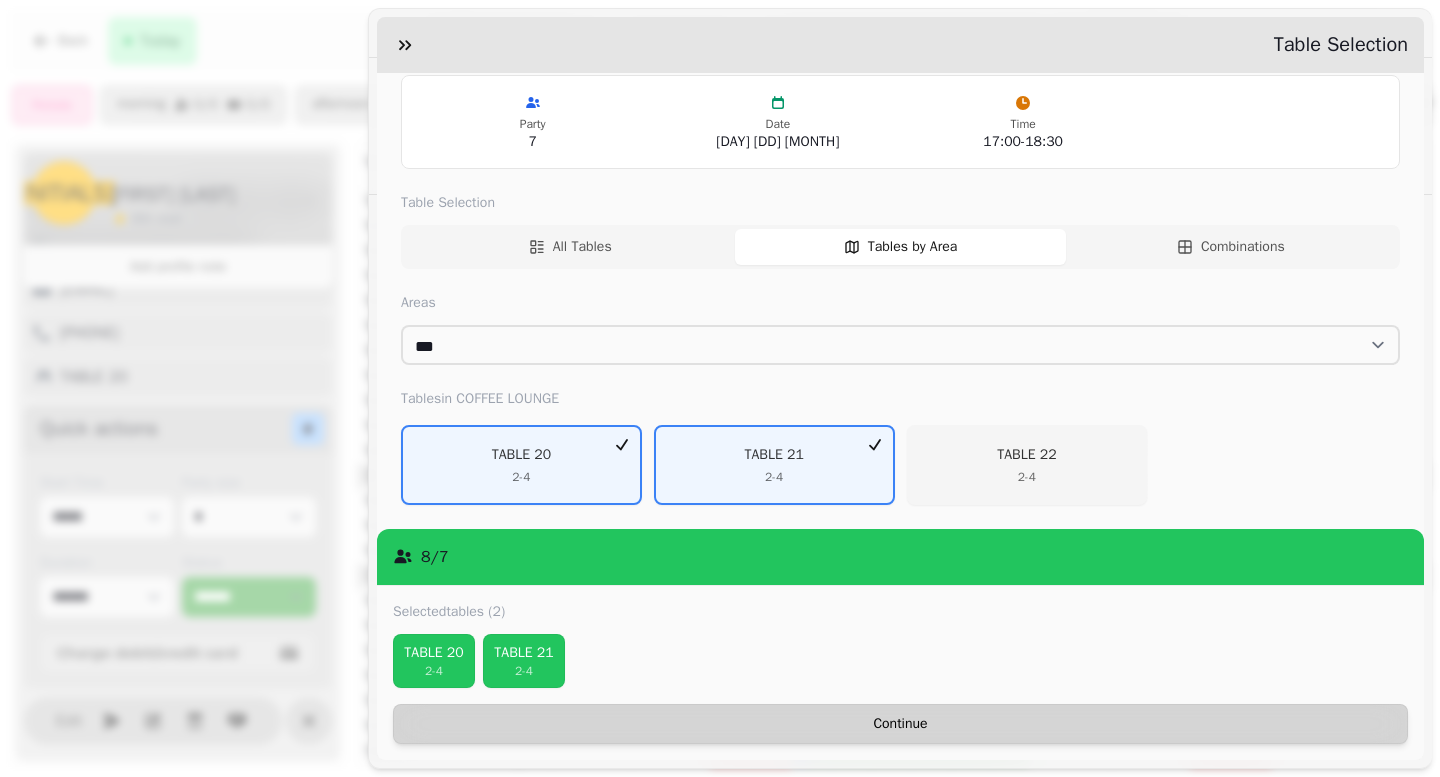 click on "Continue" at bounding box center (900, 724) 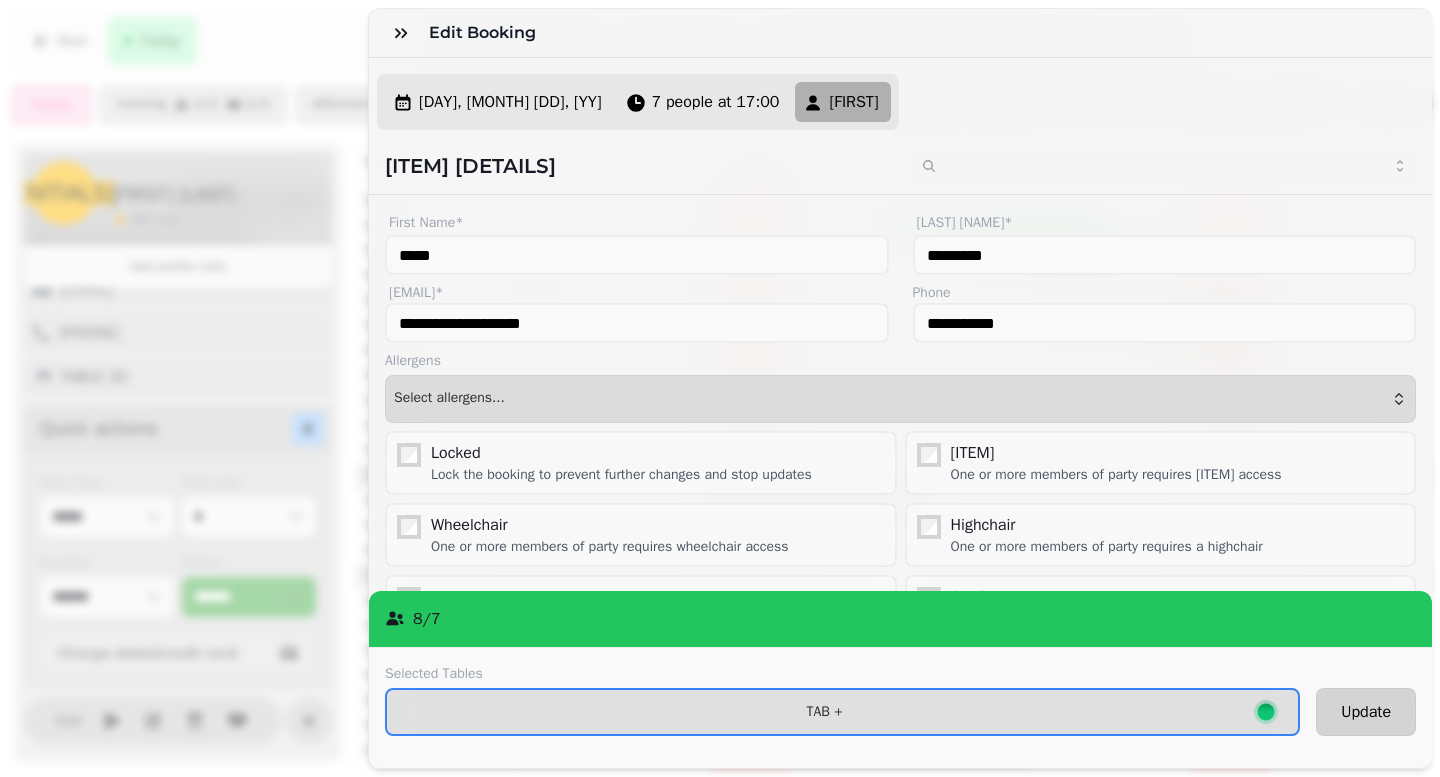 click on "Update" at bounding box center (1366, 712) 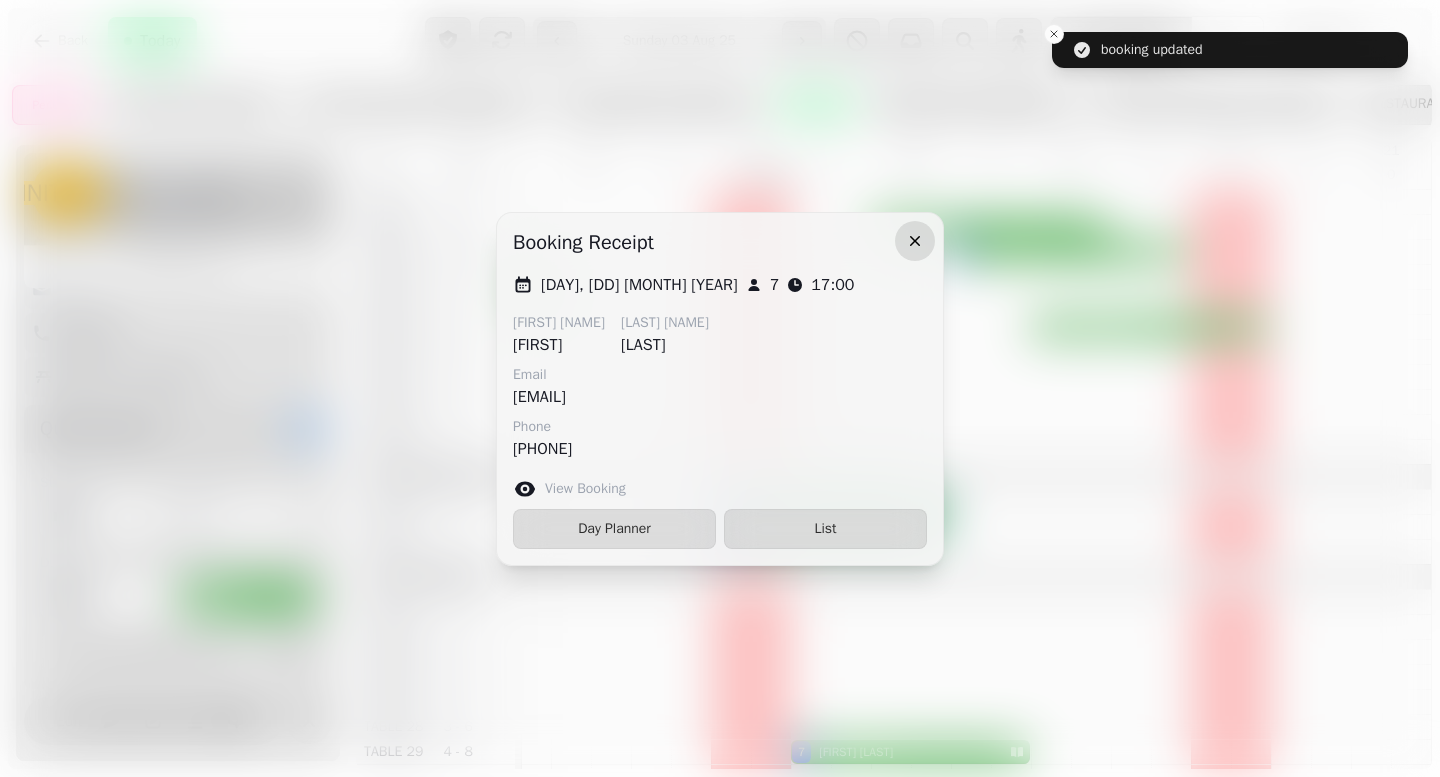 click 